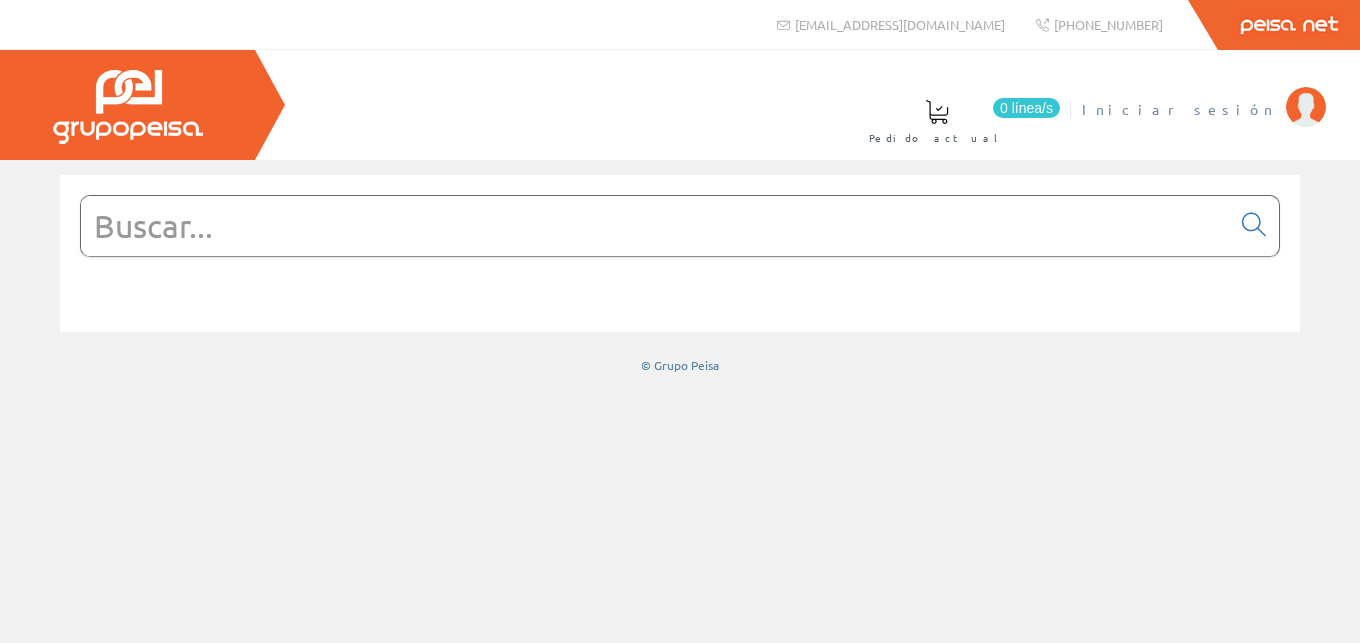 scroll, scrollTop: 0, scrollLeft: 0, axis: both 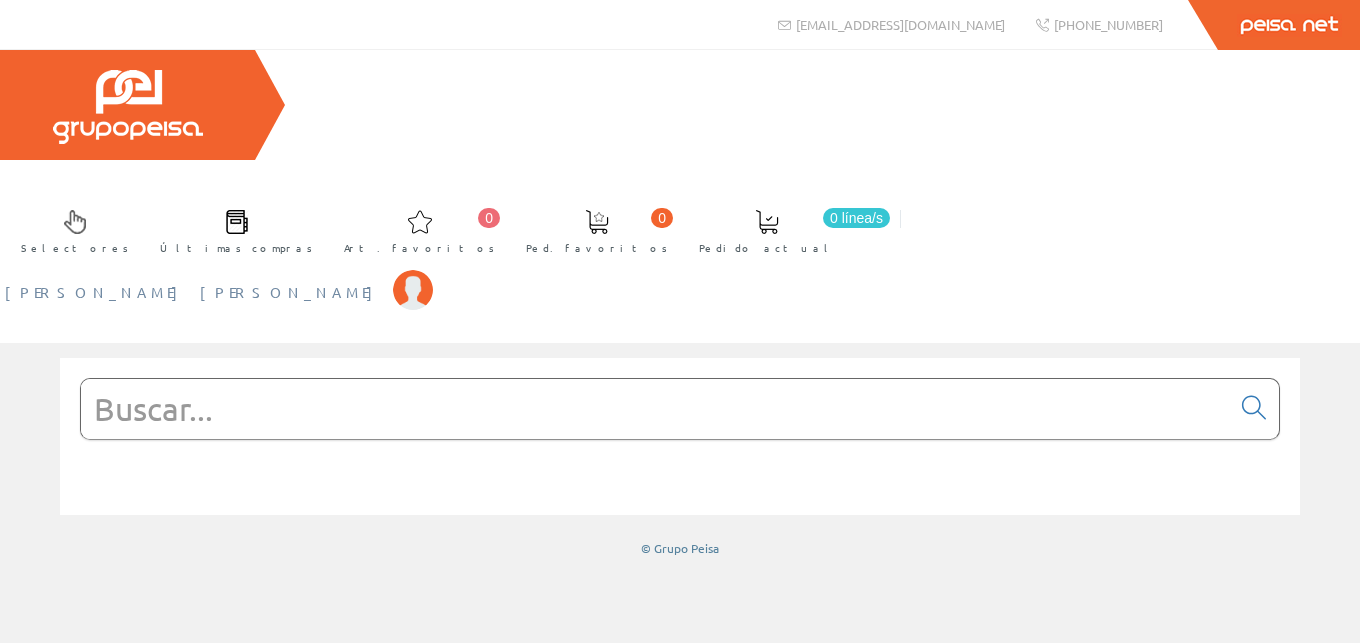 click on "[PERSON_NAME]" at bounding box center (194, 292) 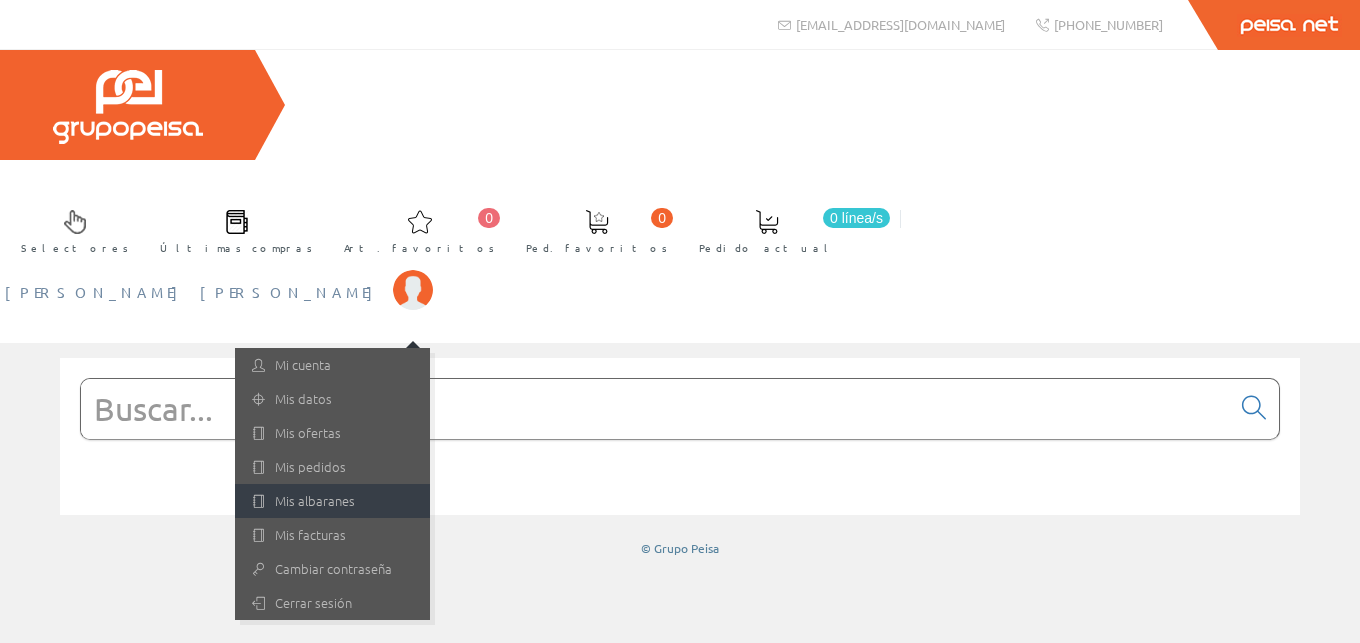 click on "Mis albaranes" at bounding box center [332, 501] 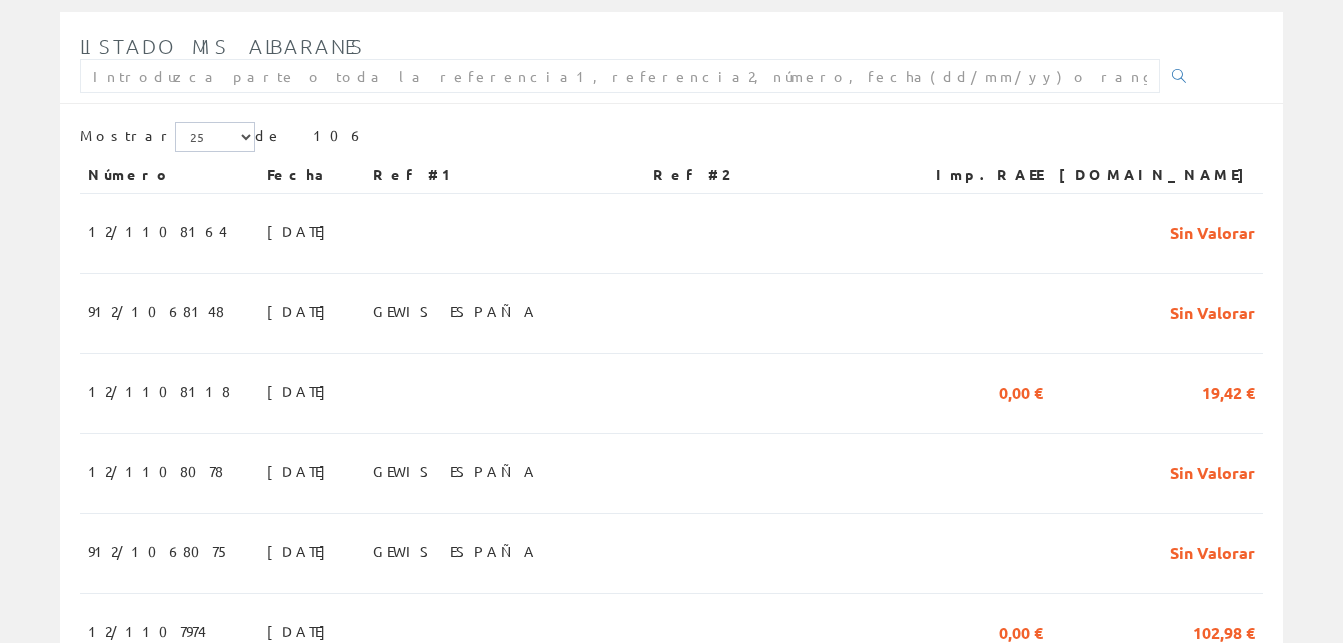scroll, scrollTop: 510, scrollLeft: 0, axis: vertical 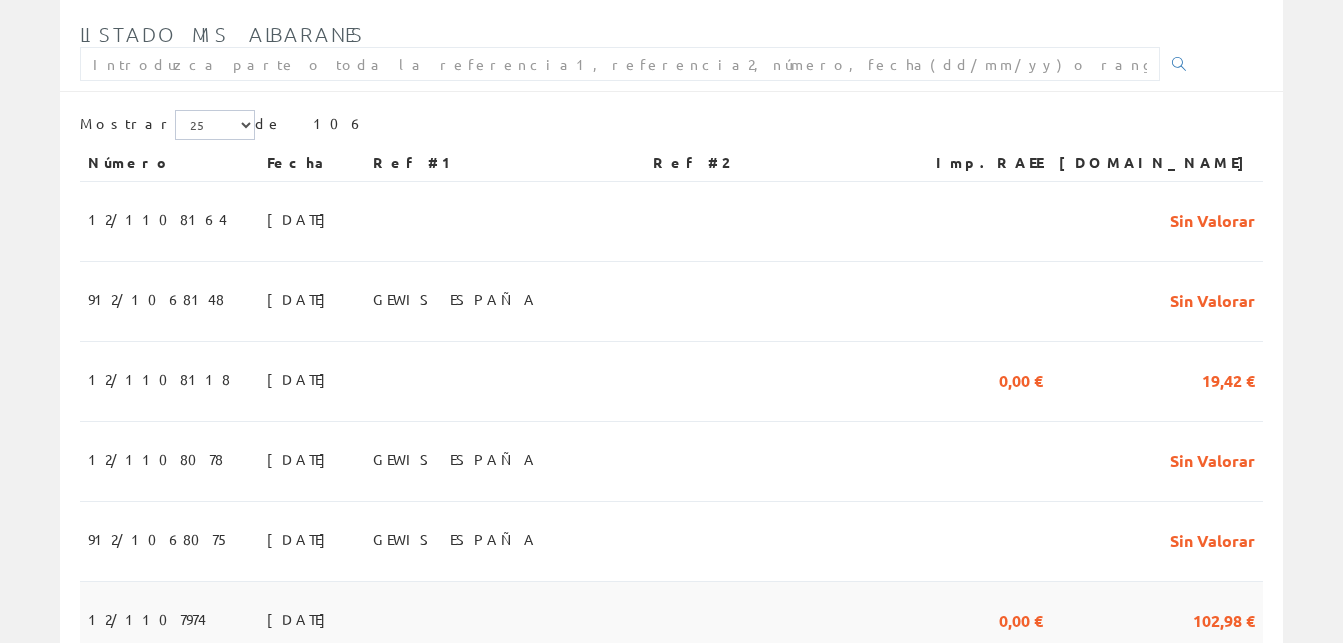 click on "12/1107974" at bounding box center [147, 619] 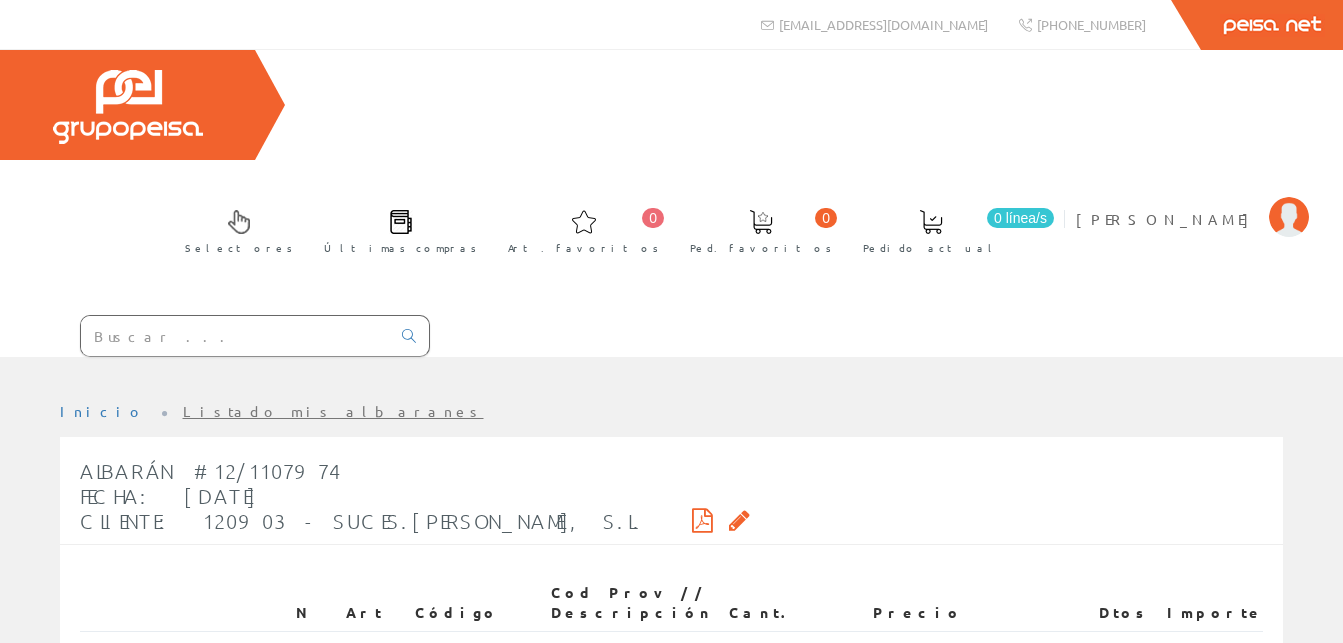 scroll, scrollTop: 0, scrollLeft: 0, axis: both 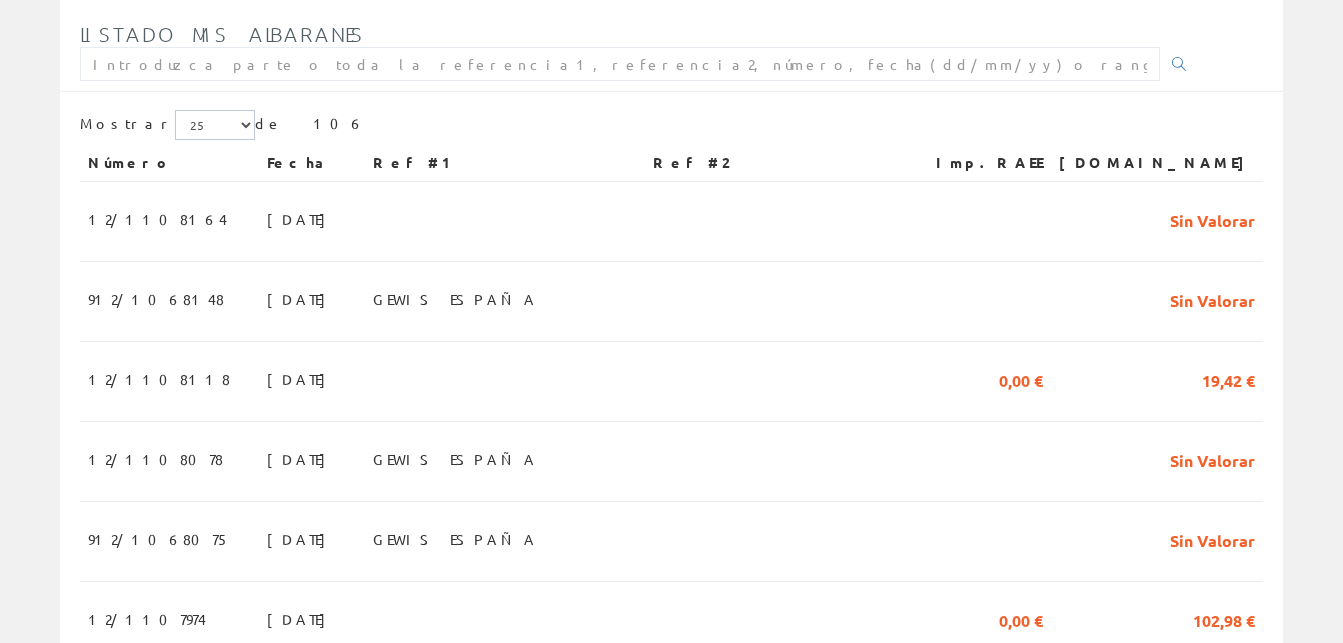 click on "12/1107994" at bounding box center [147, 699] 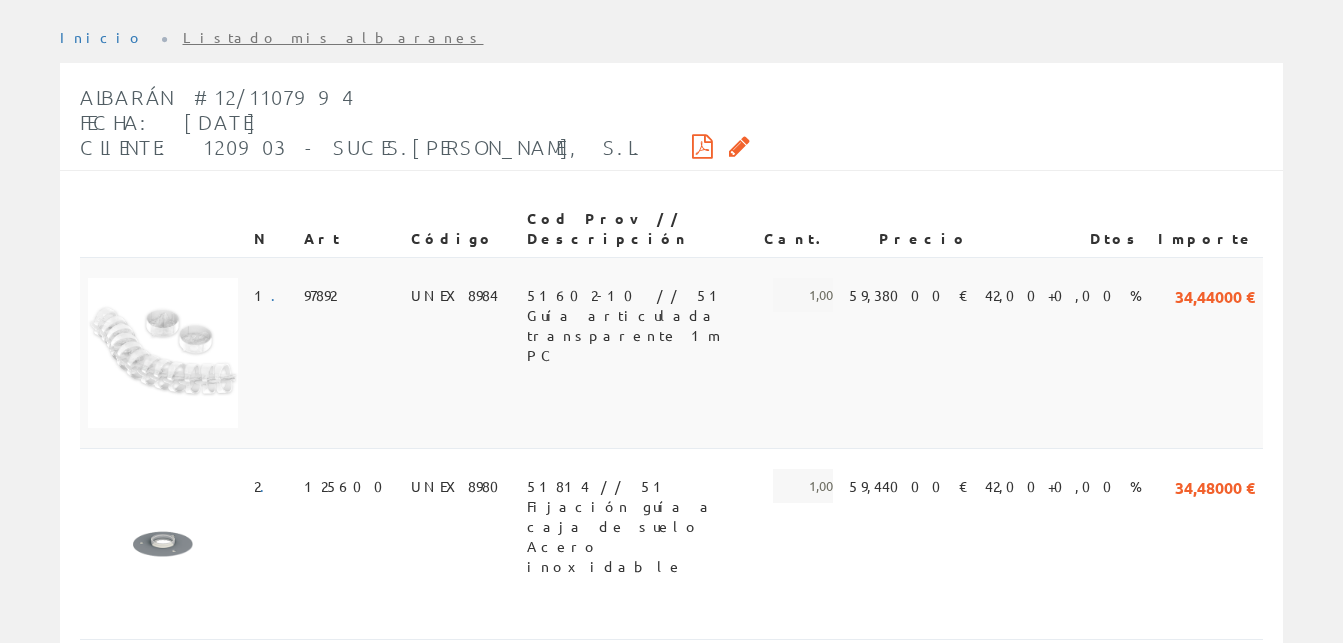 scroll, scrollTop: 408, scrollLeft: 0, axis: vertical 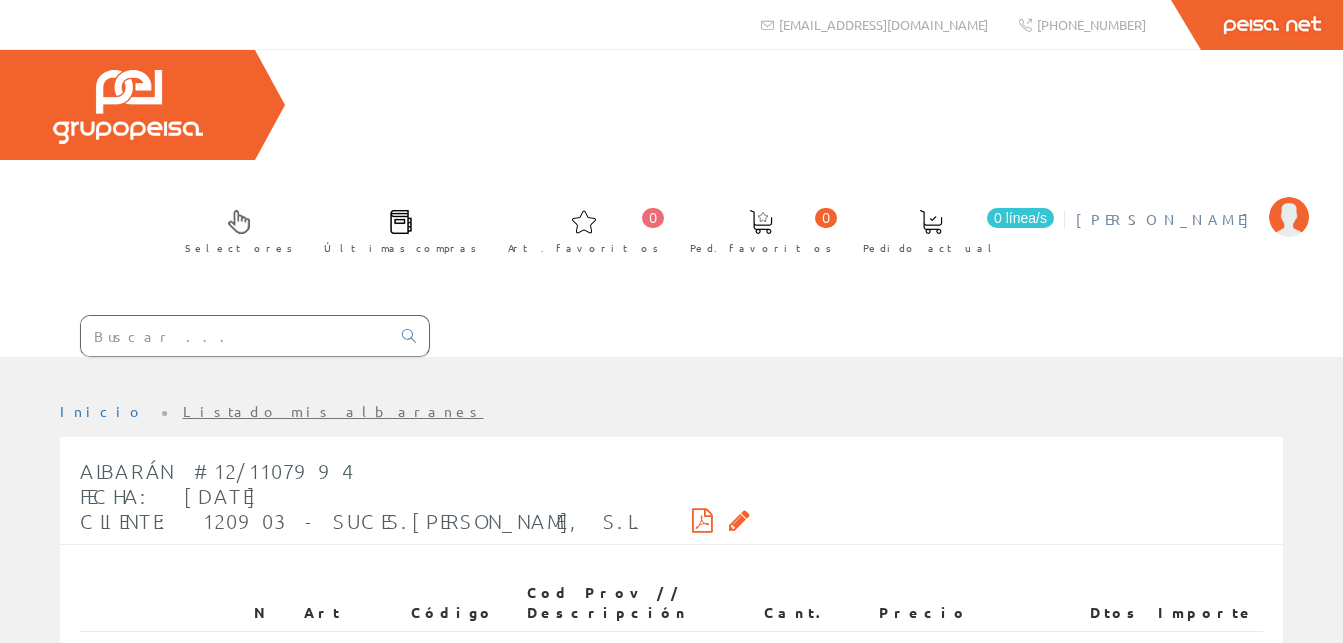 click on "[PERSON_NAME]" at bounding box center (1167, 219) 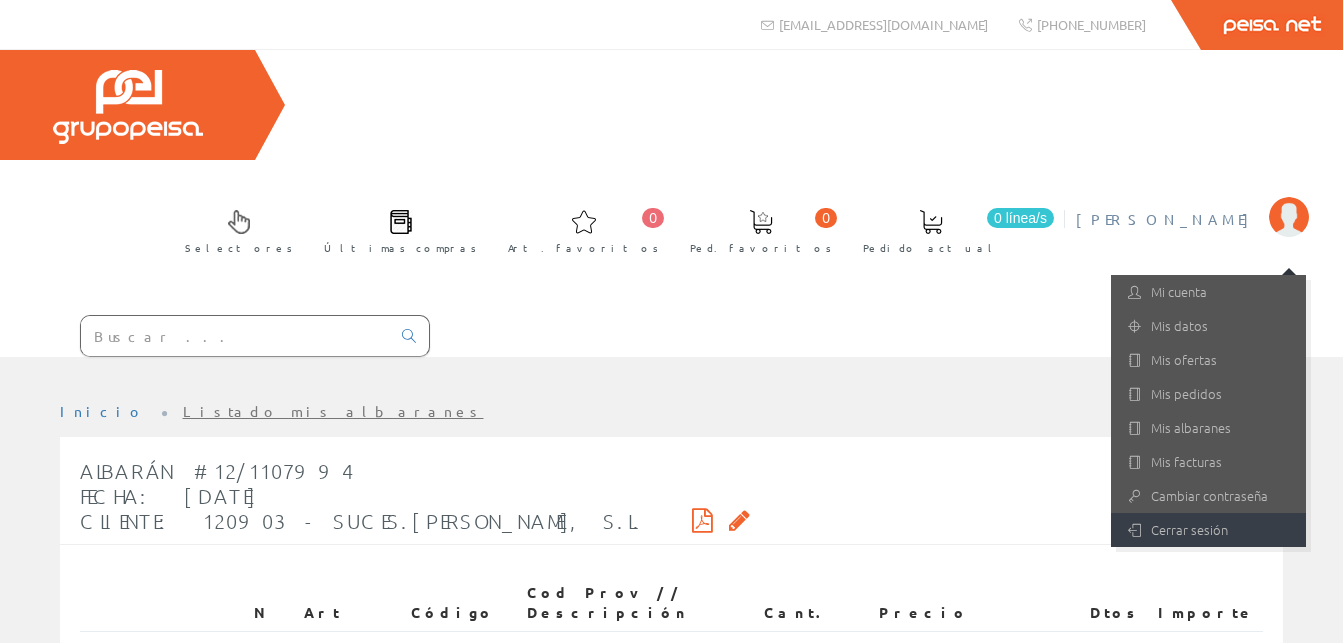 click on "Cerrar sesión" at bounding box center [1208, 530] 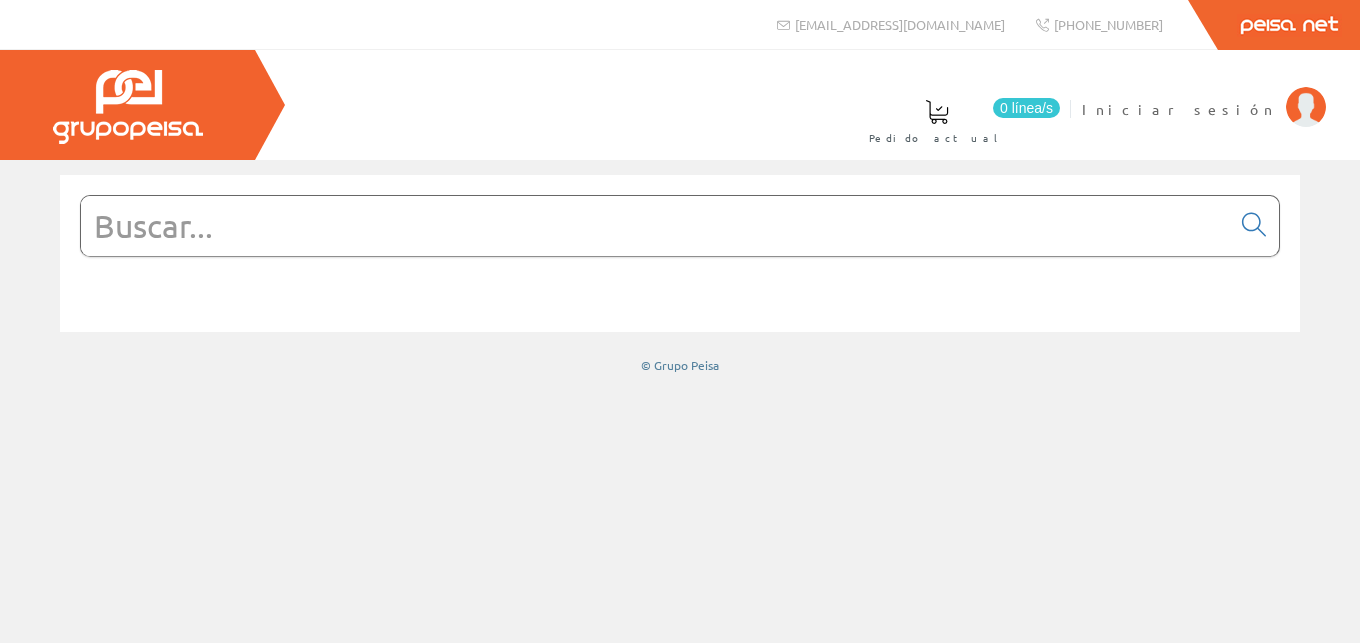scroll, scrollTop: 0, scrollLeft: 0, axis: both 